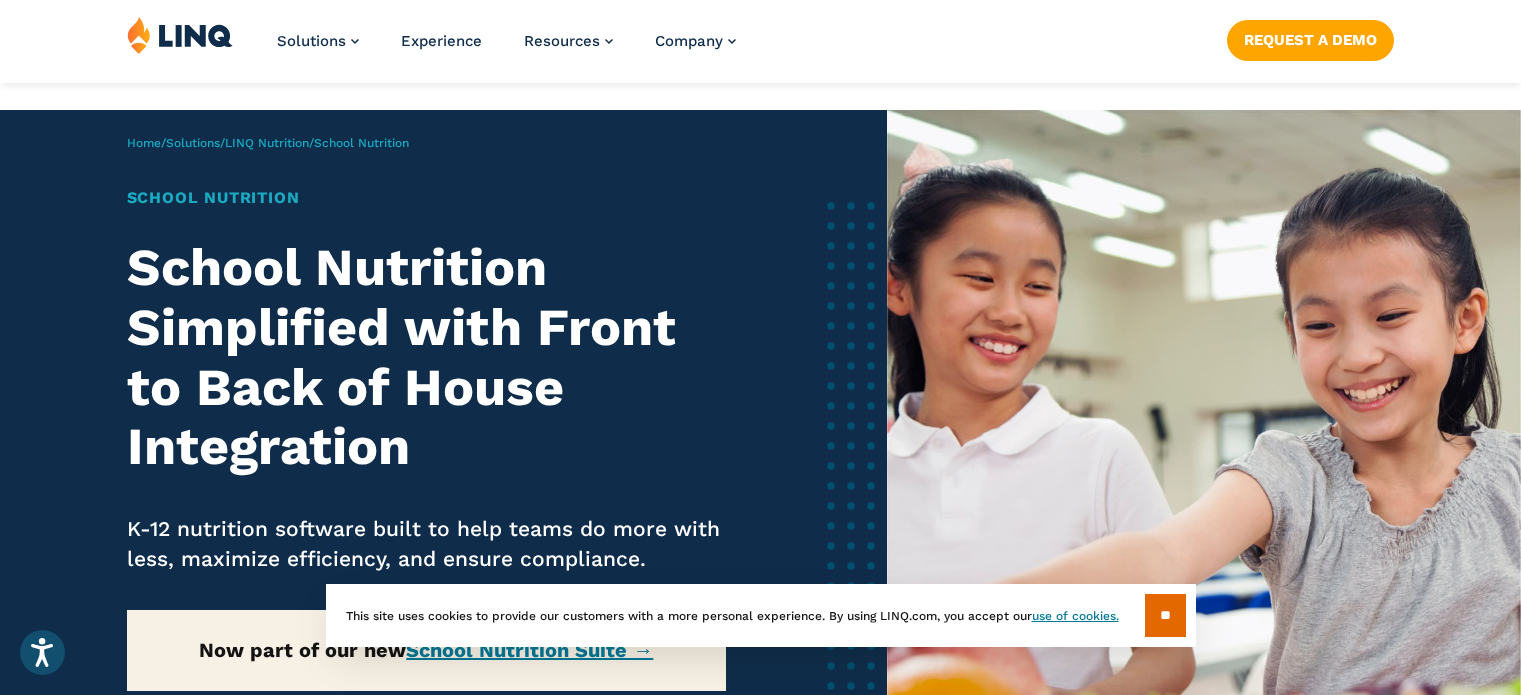 scroll, scrollTop: 4612, scrollLeft: 0, axis: vertical 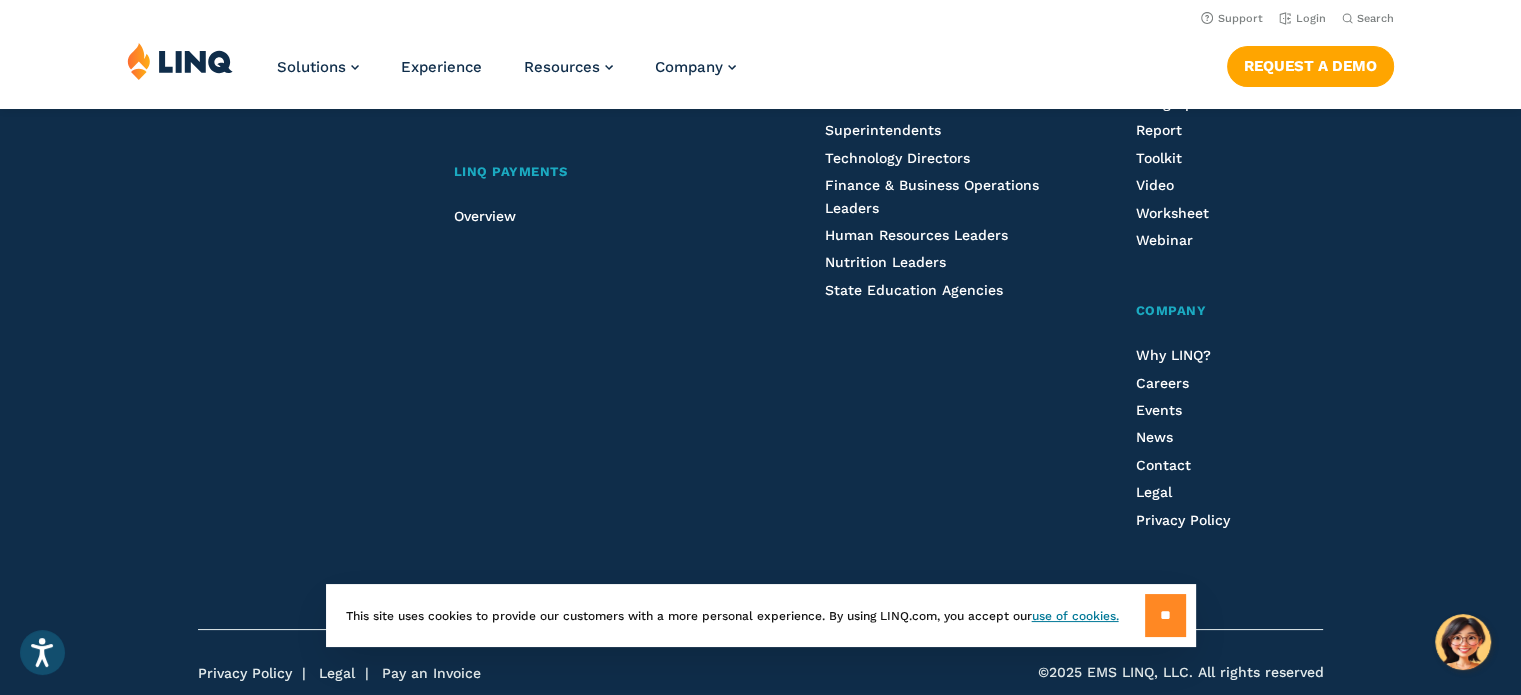 click on "**" at bounding box center (1165, 615) 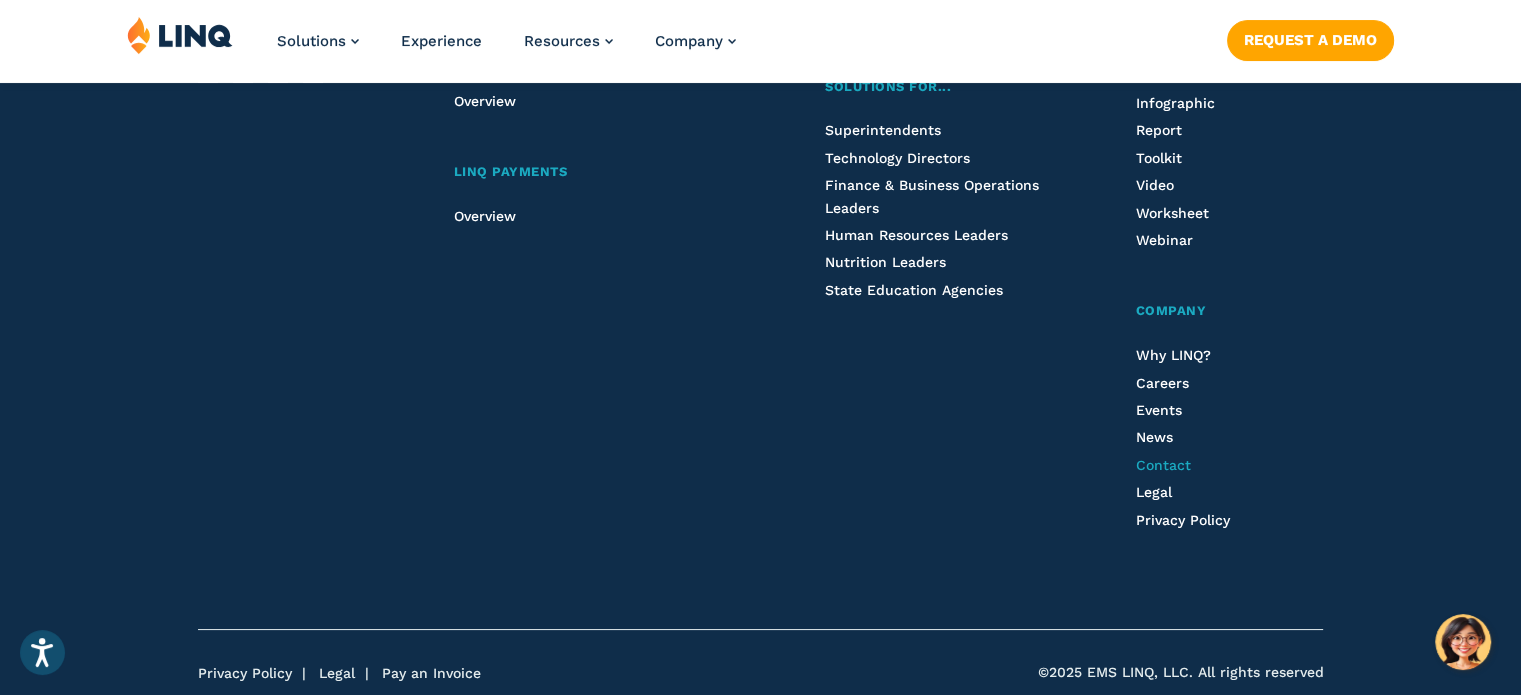 click on "Contact" at bounding box center [1162, 465] 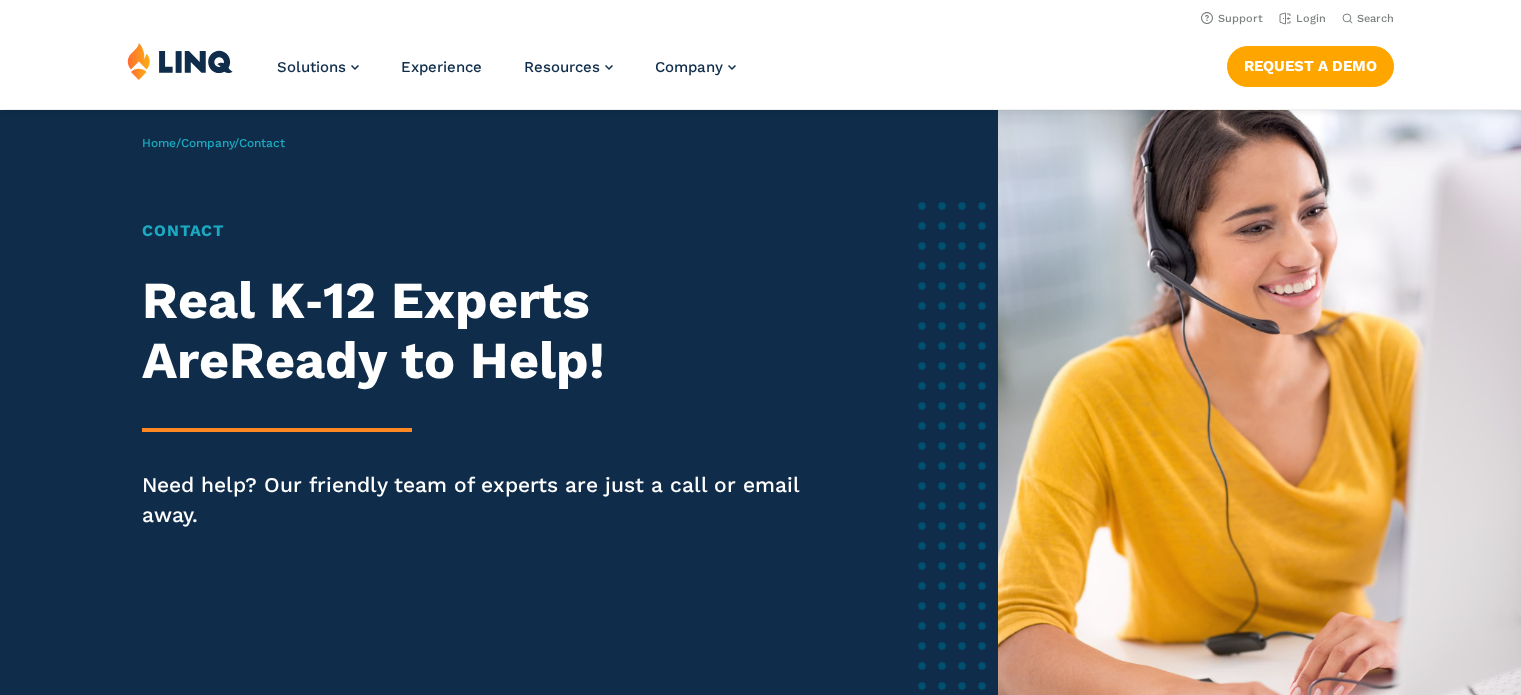 scroll, scrollTop: 0, scrollLeft: 0, axis: both 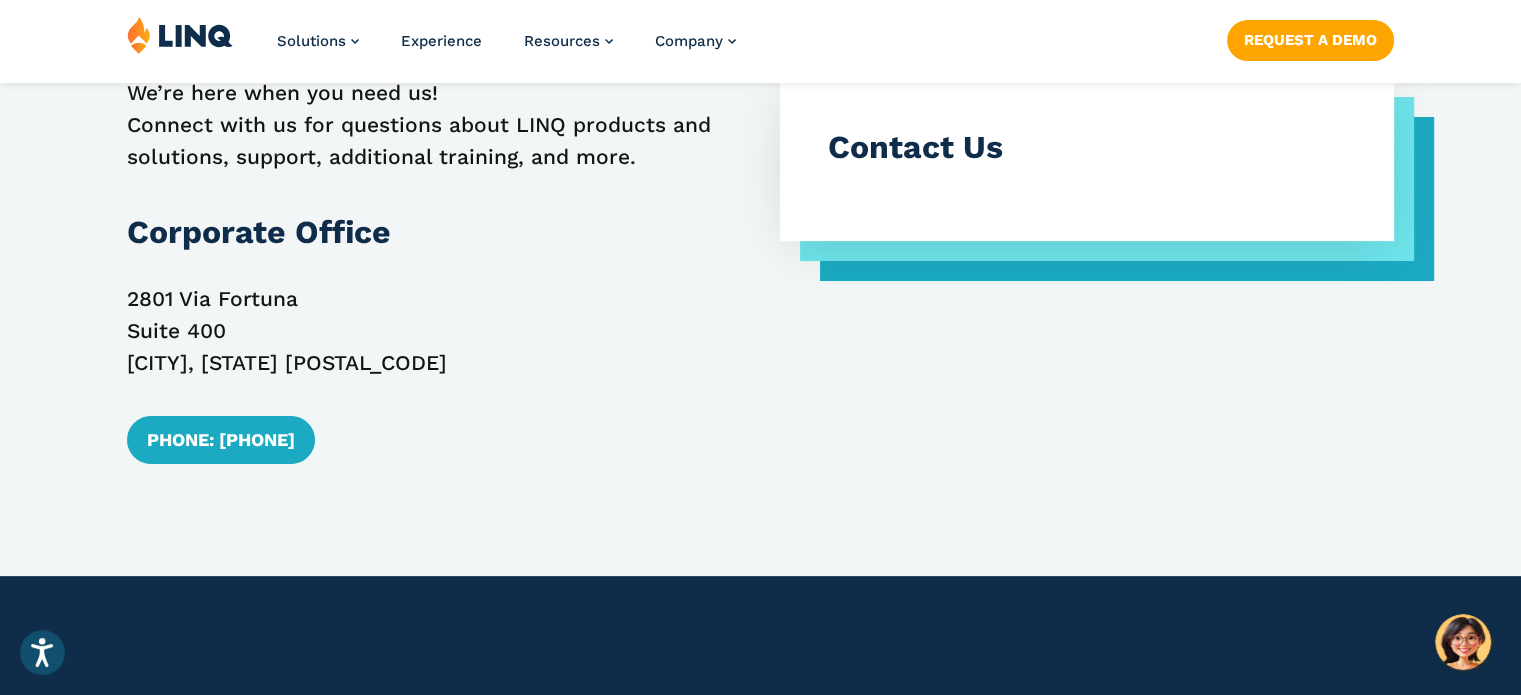 click on "Contact Us" at bounding box center (1087, 147) 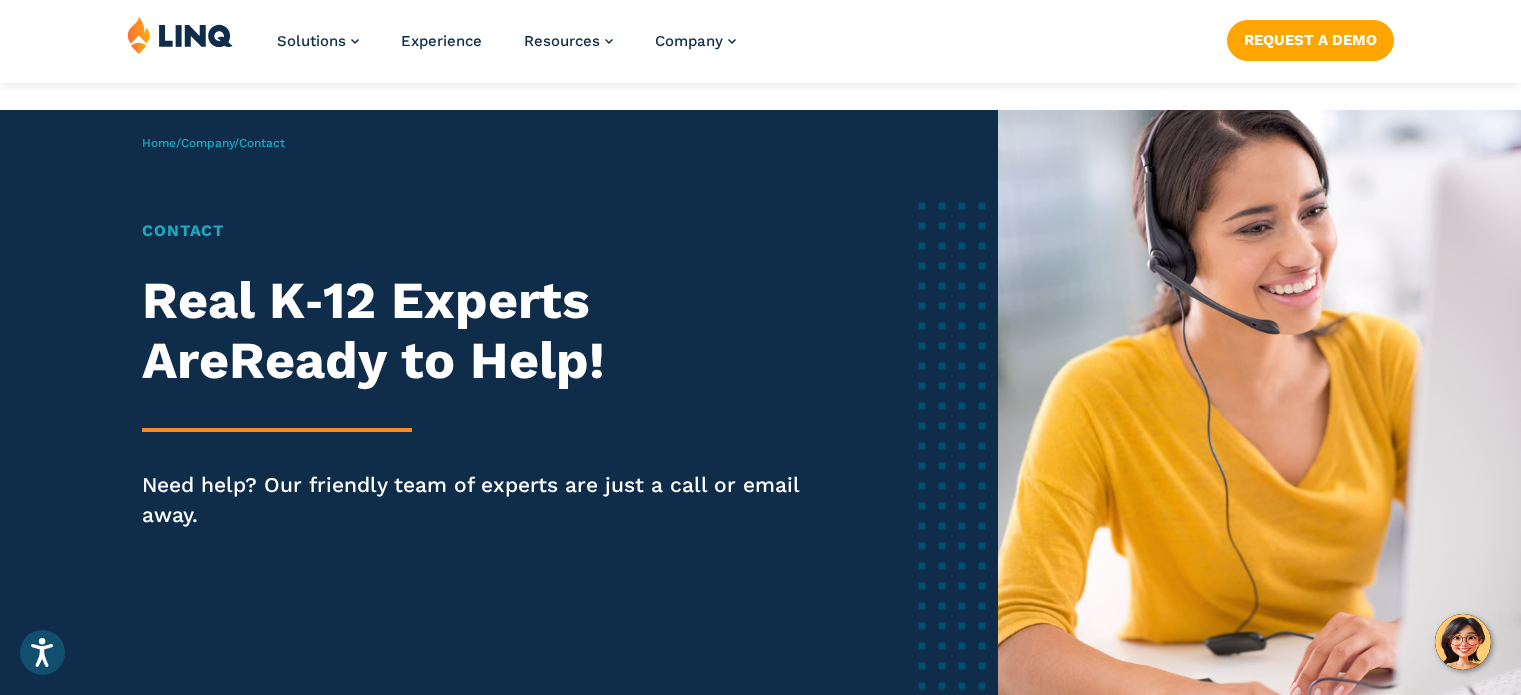scroll, scrollTop: 620, scrollLeft: 0, axis: vertical 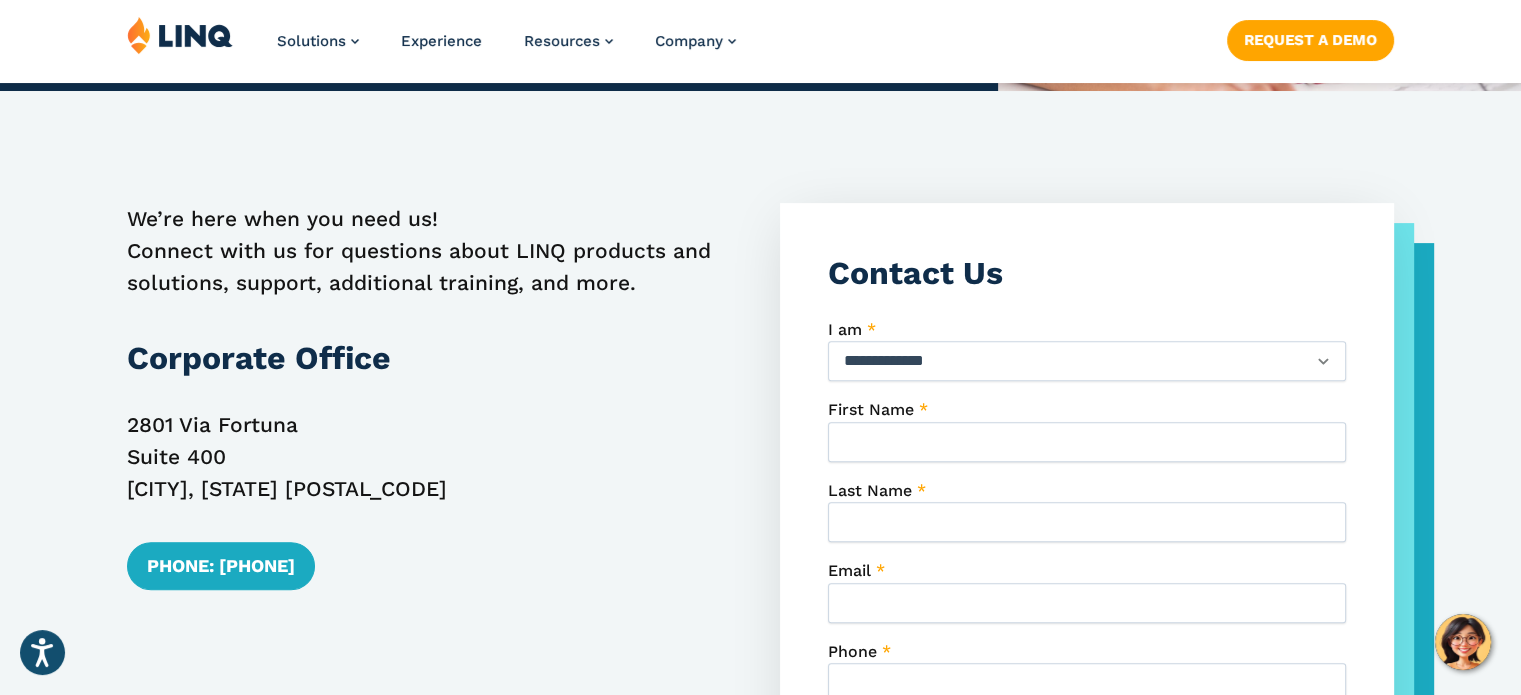 select on "**********" 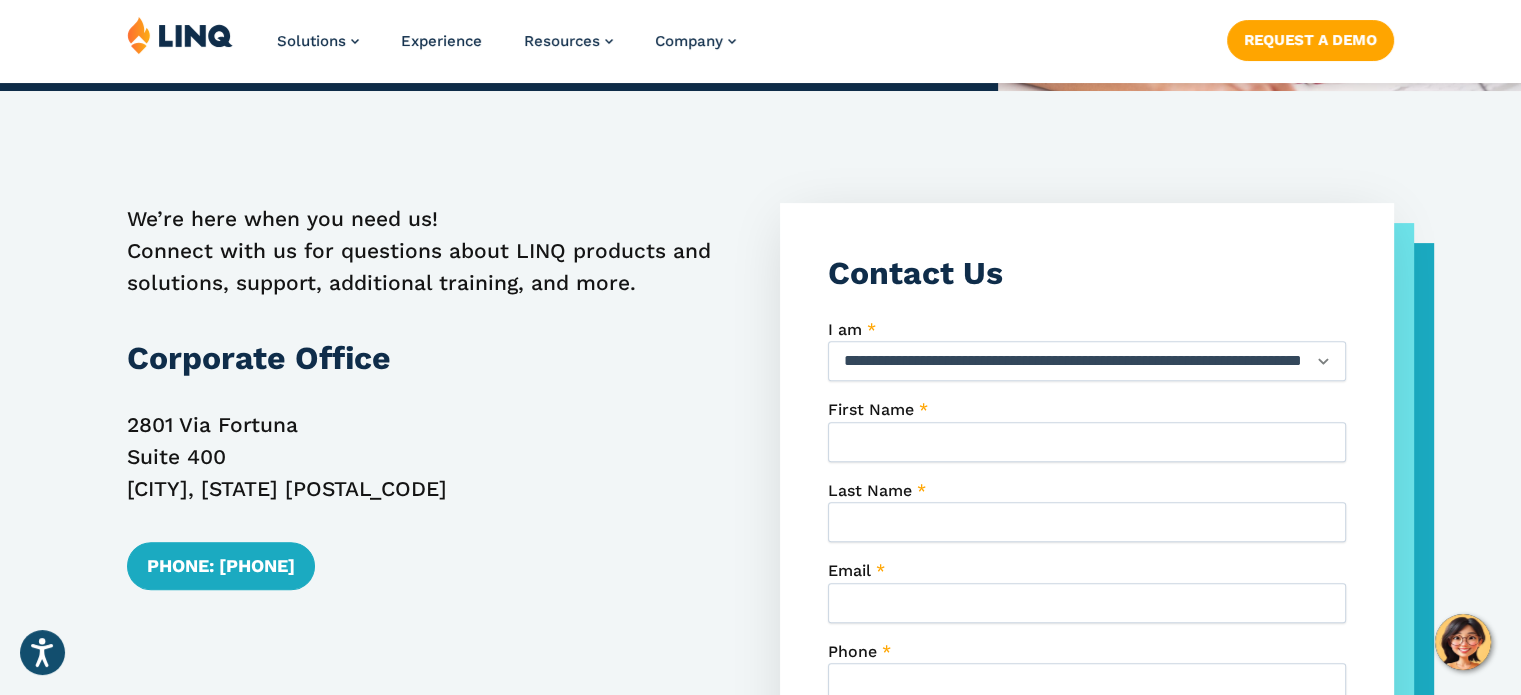 click on "**********" at bounding box center [1087, 361] 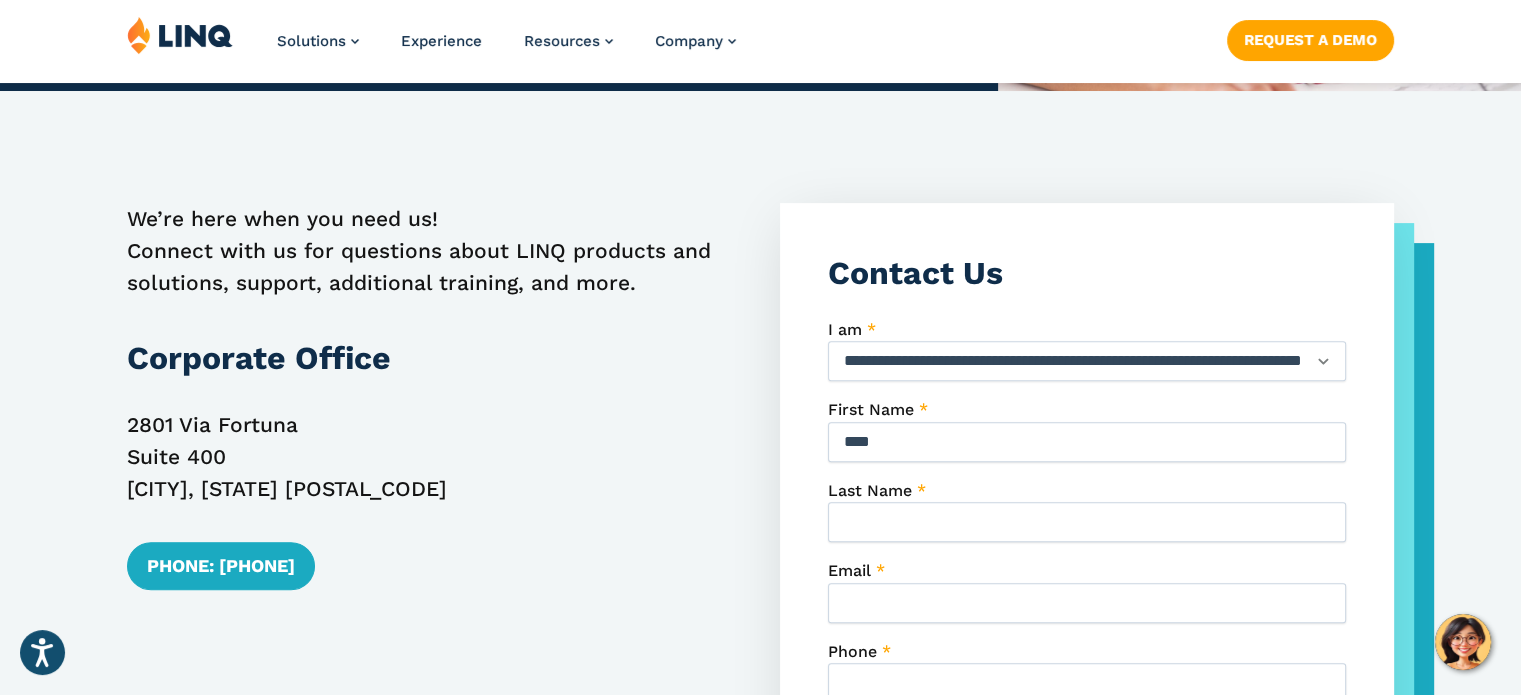 click on "Last Name *" at bounding box center [1087, 522] 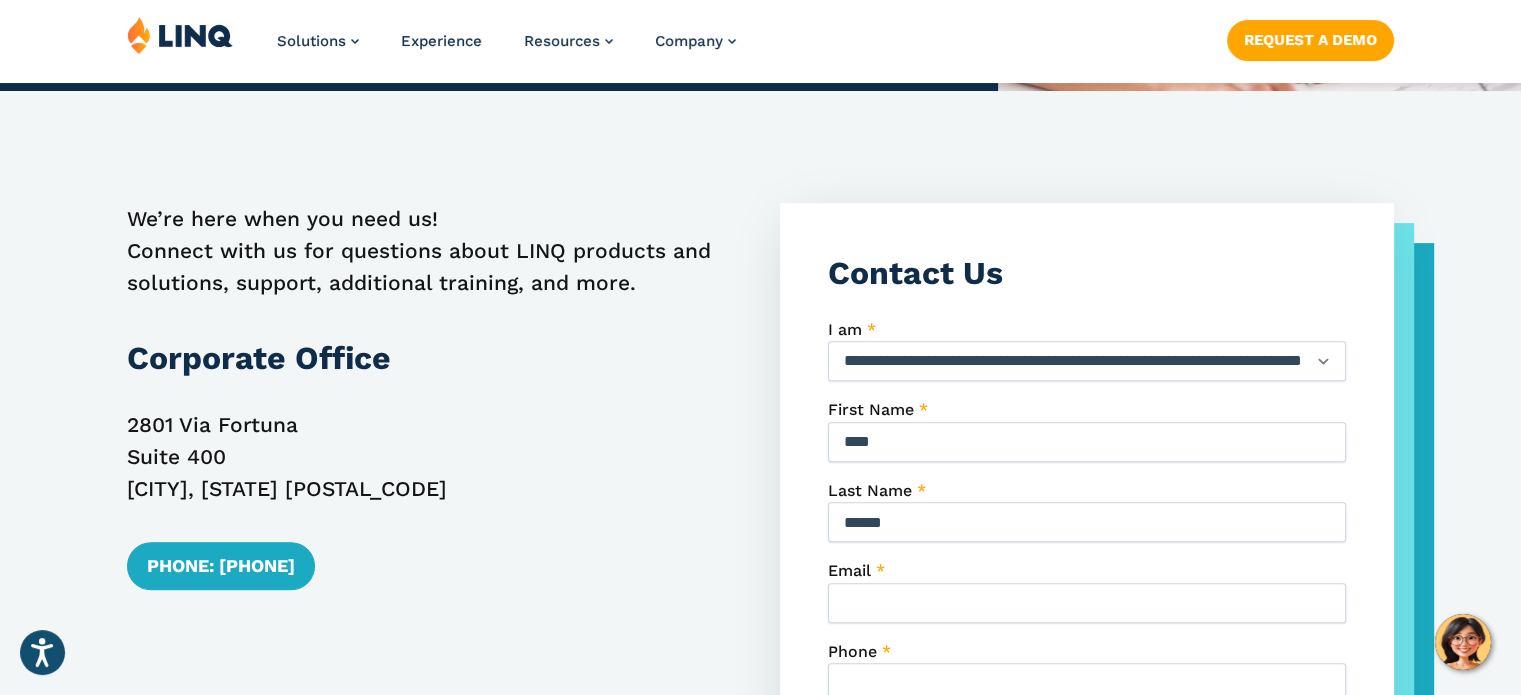 click on "Email *" at bounding box center (1087, 603) 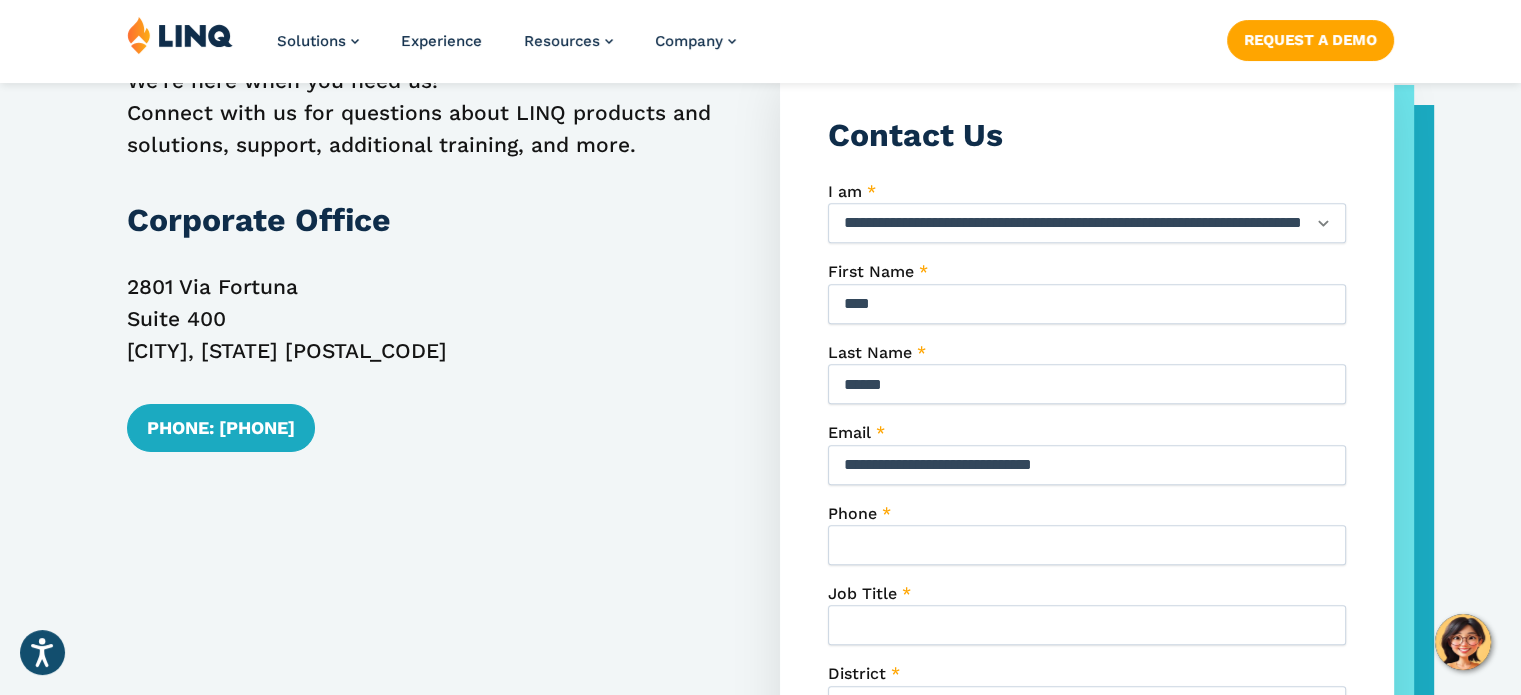 scroll, scrollTop: 760, scrollLeft: 0, axis: vertical 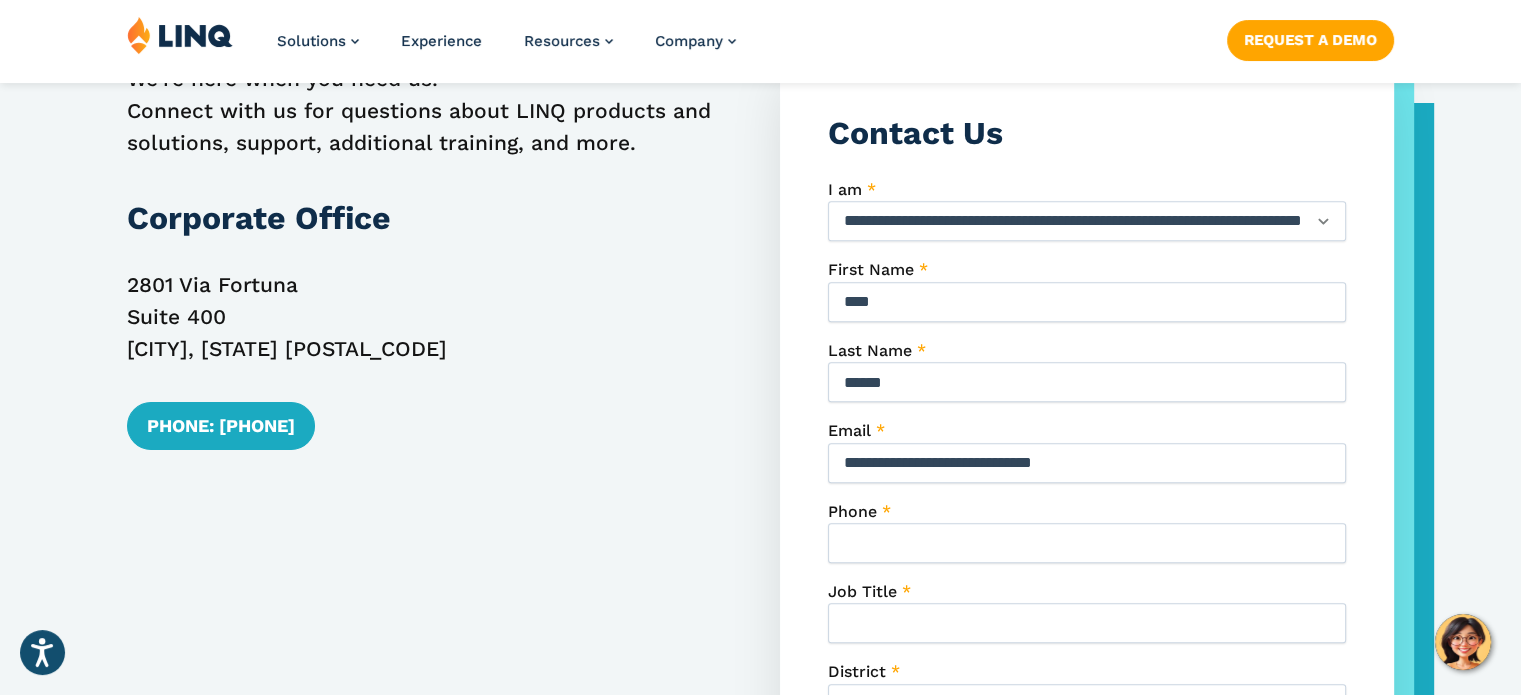type on "**********" 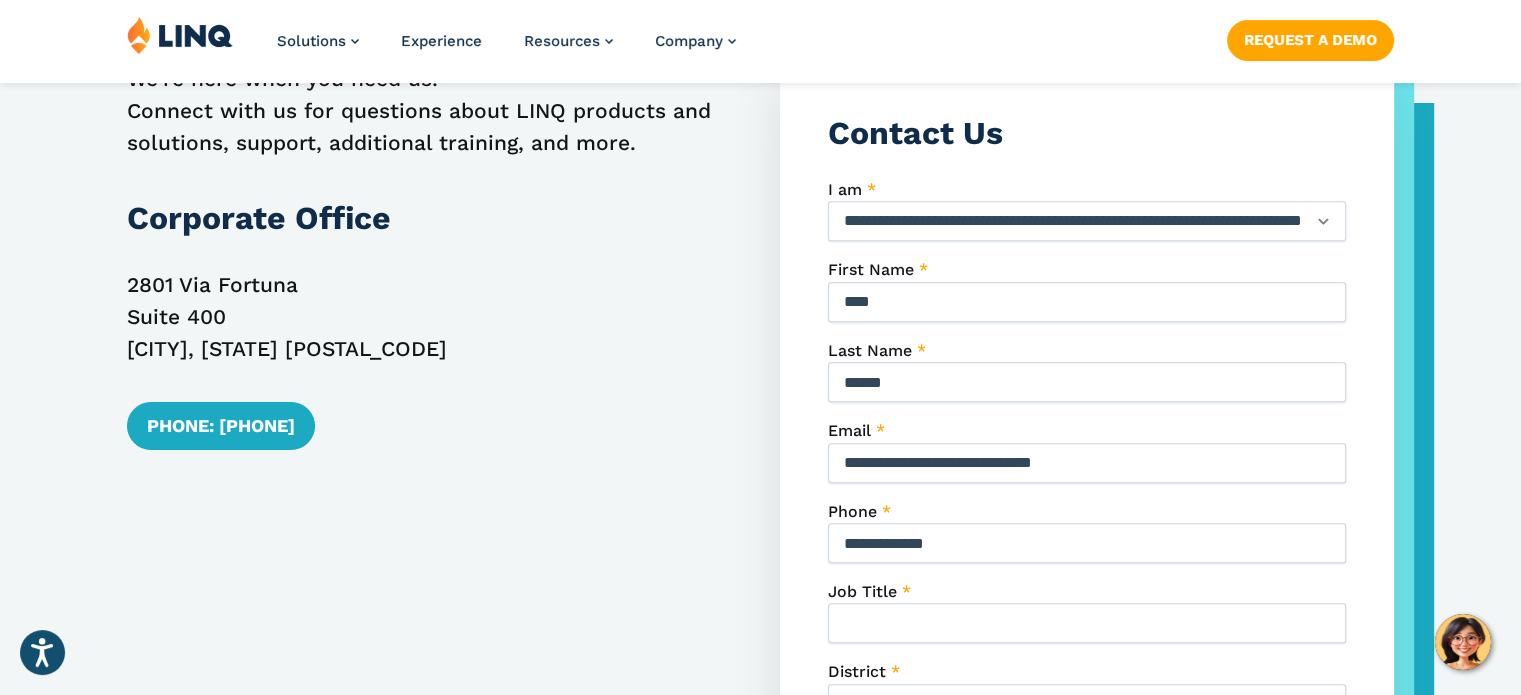type on "**********" 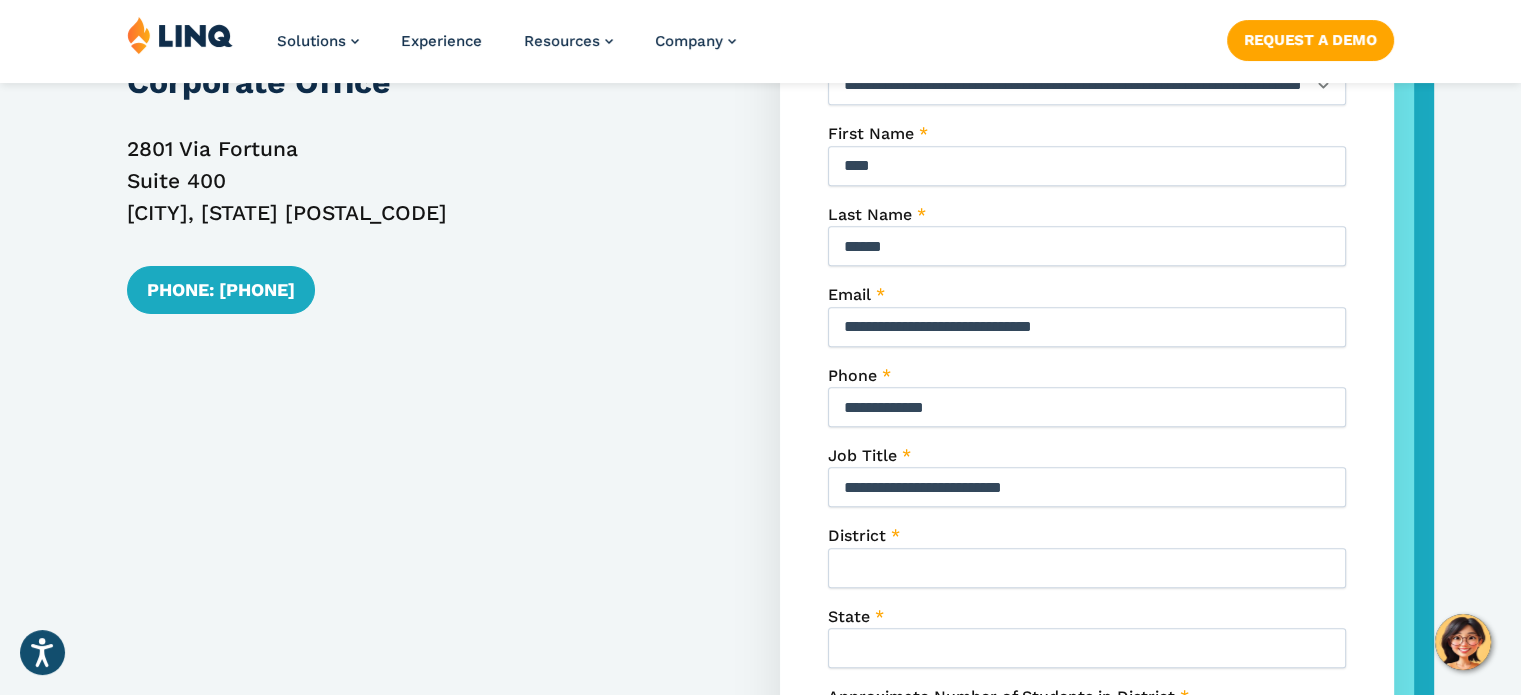 scroll, scrollTop: 910, scrollLeft: 0, axis: vertical 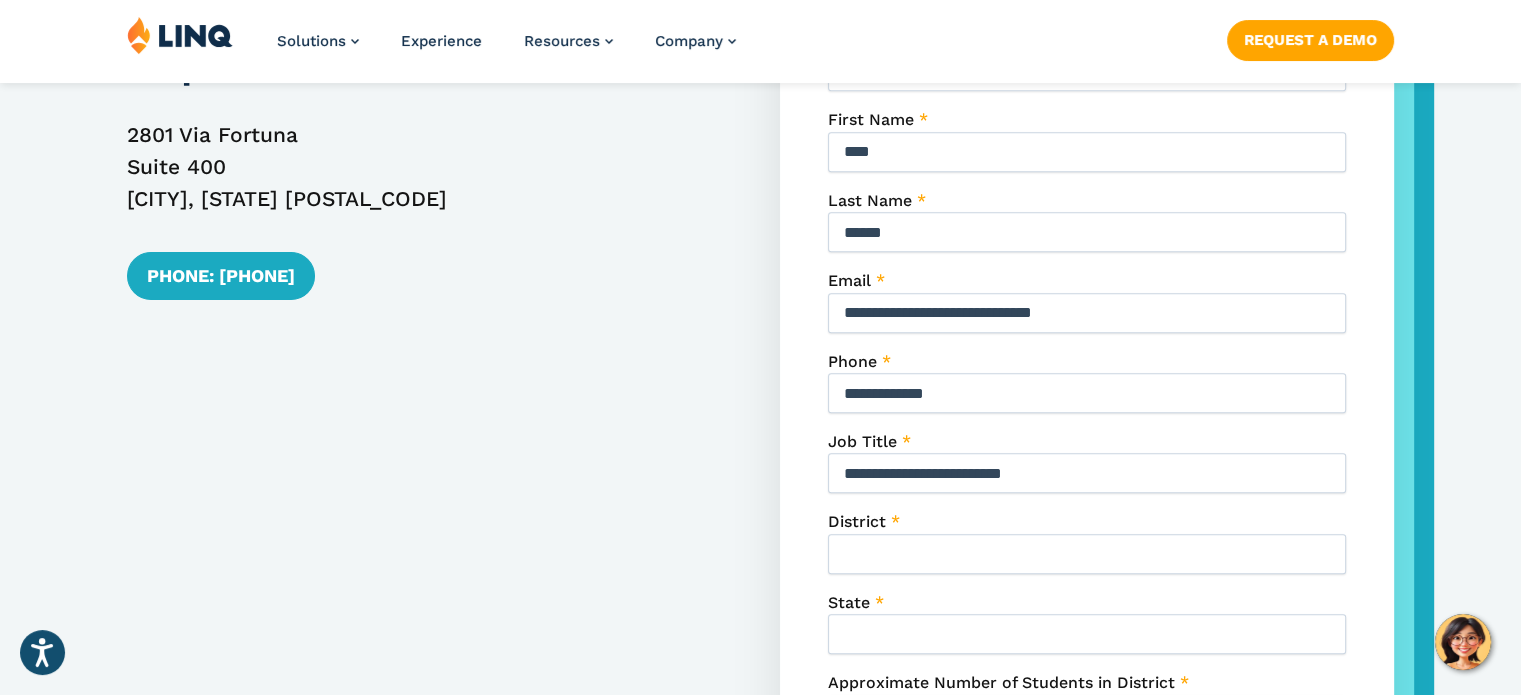 type on "**********" 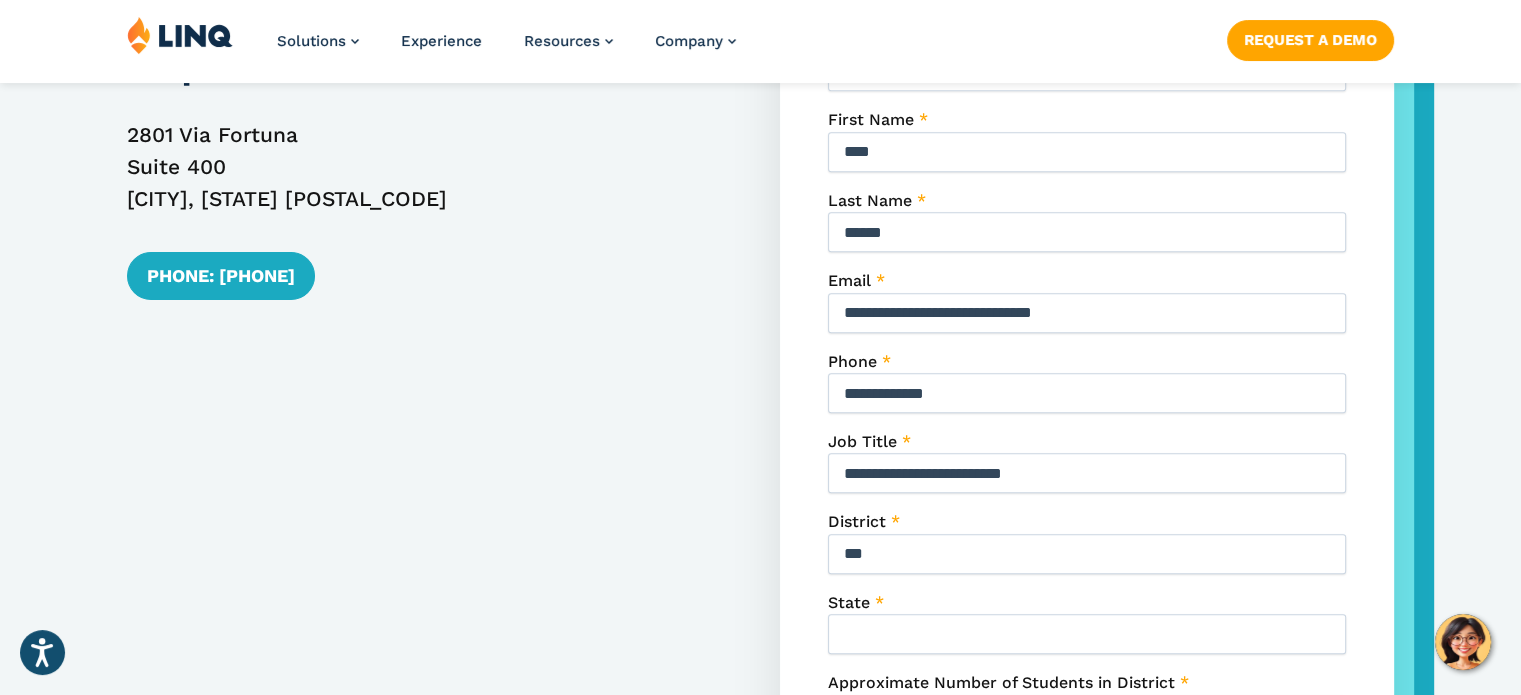 type on "**********" 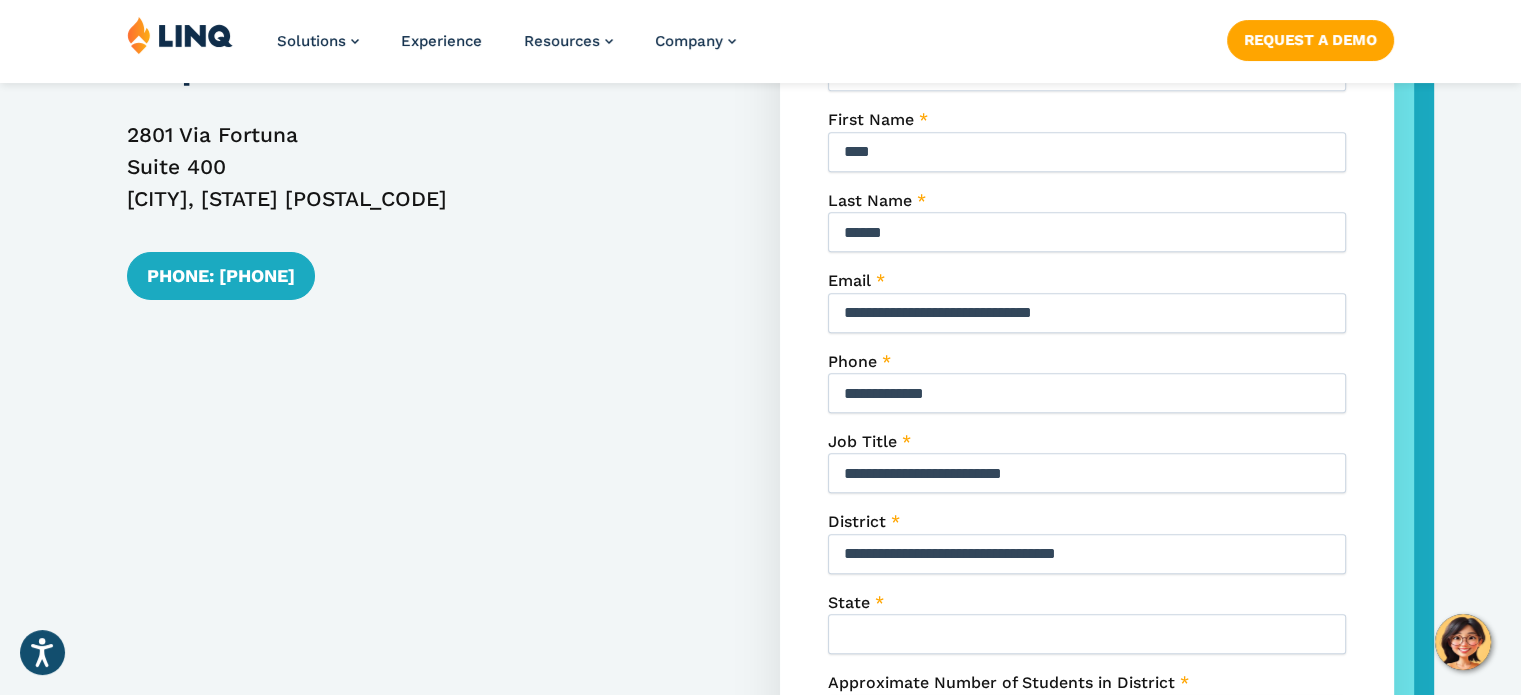 click on "State *" at bounding box center [1087, 634] 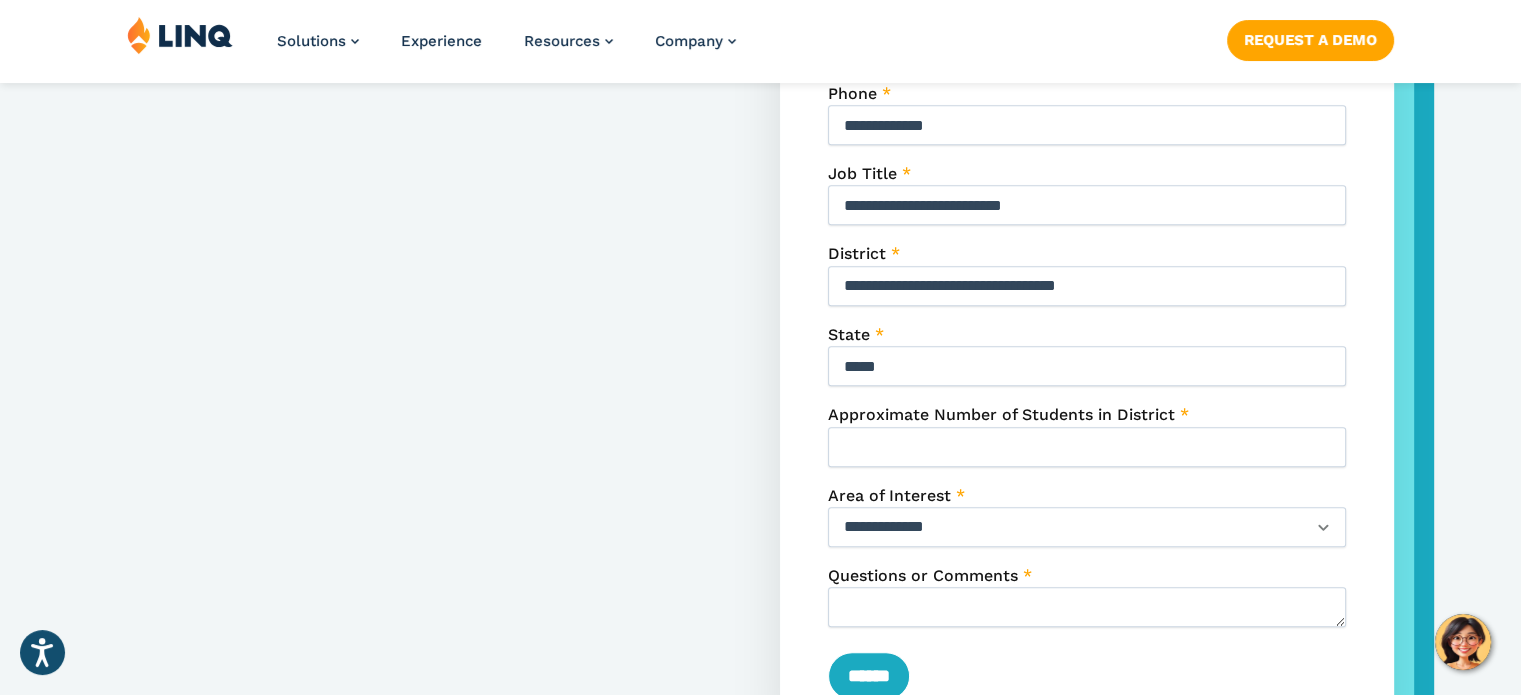 scroll, scrollTop: 1186, scrollLeft: 0, axis: vertical 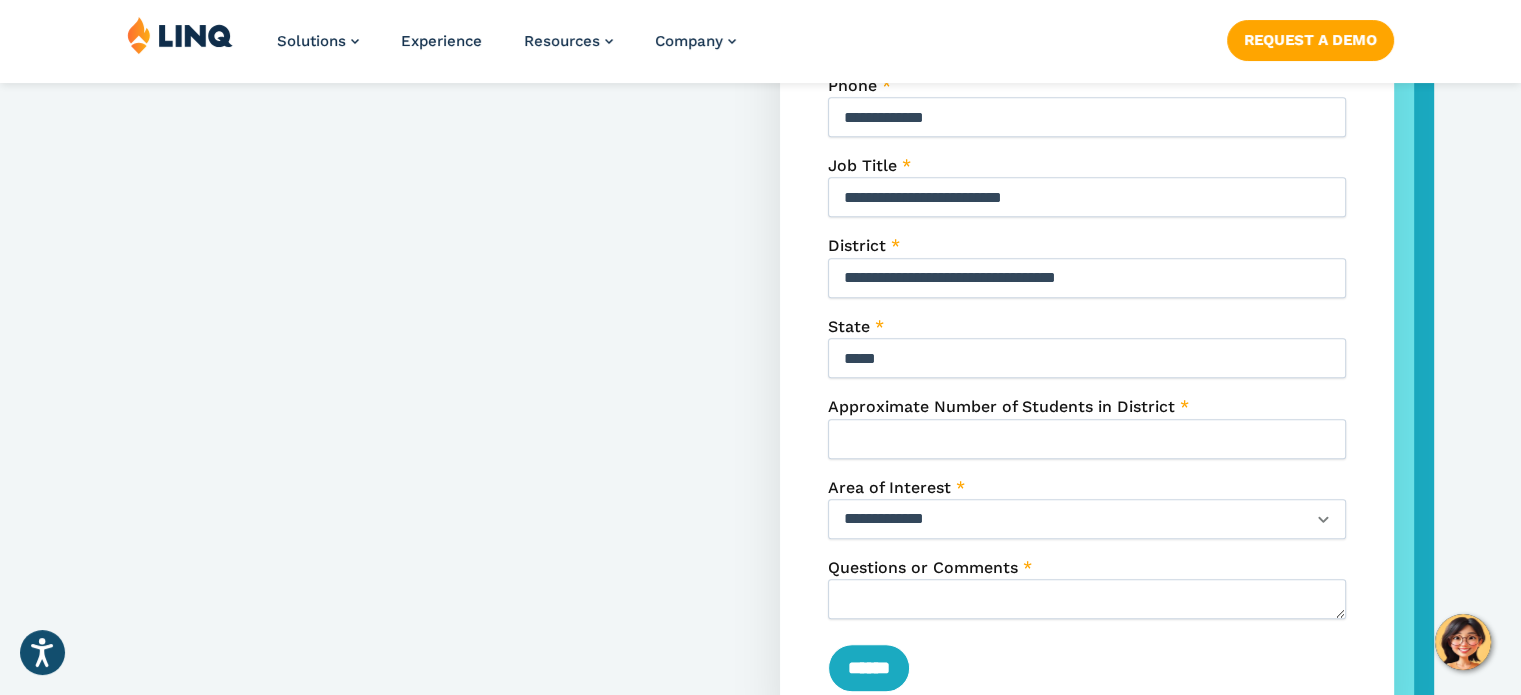 type on "*****" 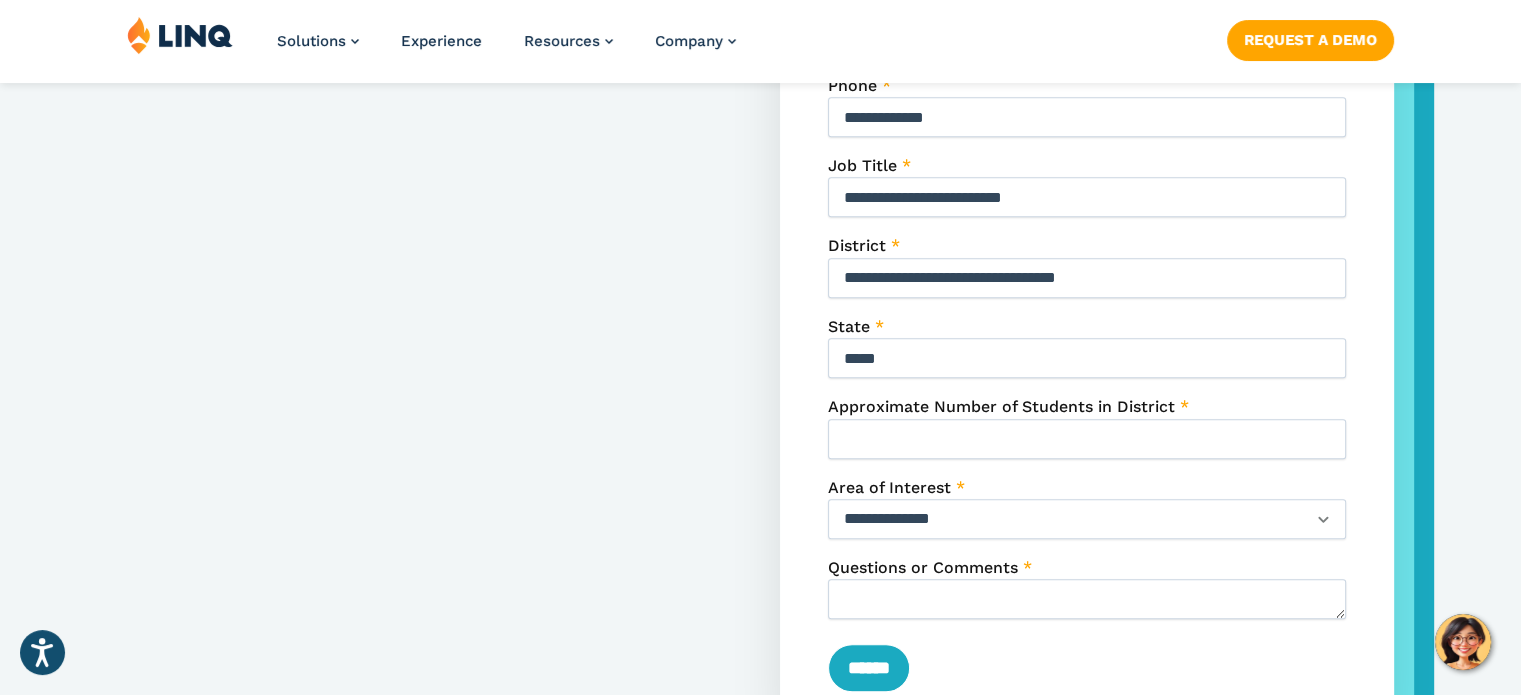 click on "**********" at bounding box center [1087, 519] 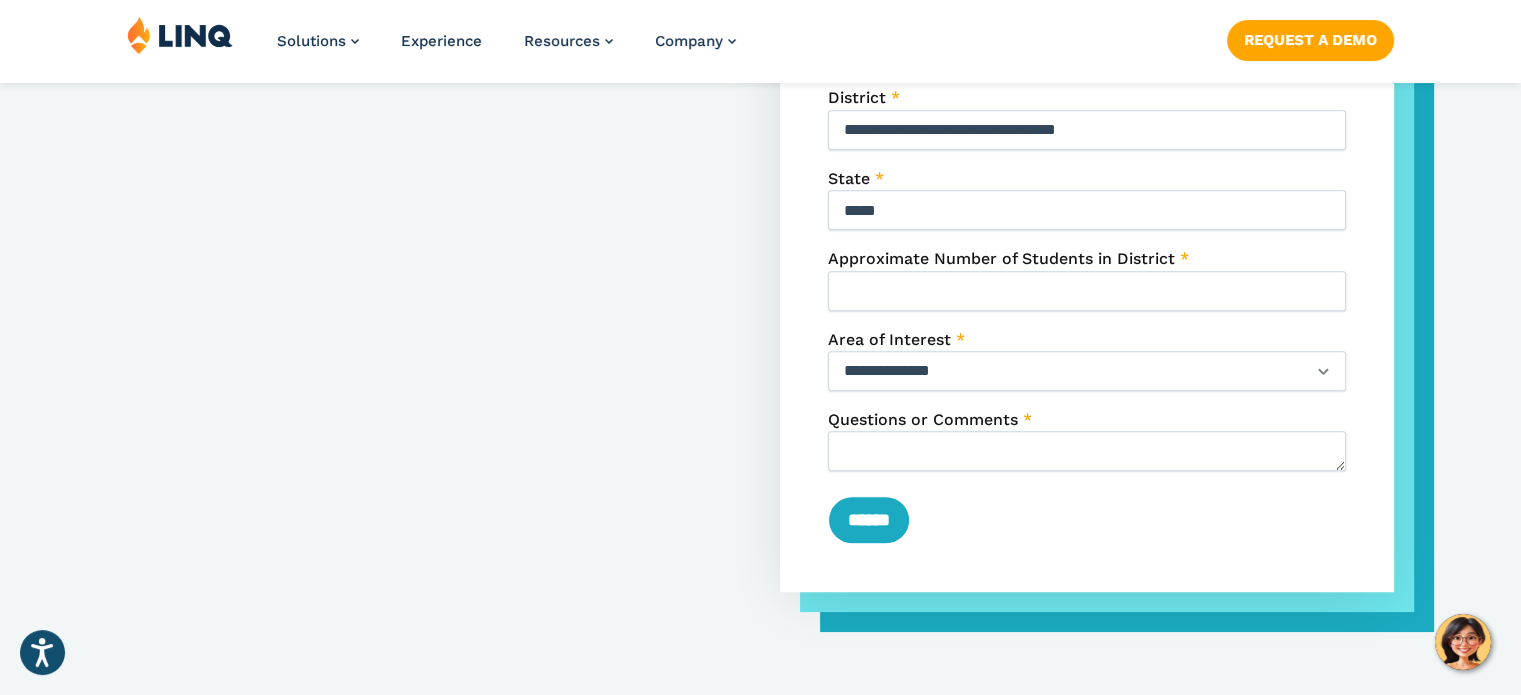 scroll, scrollTop: 1346, scrollLeft: 0, axis: vertical 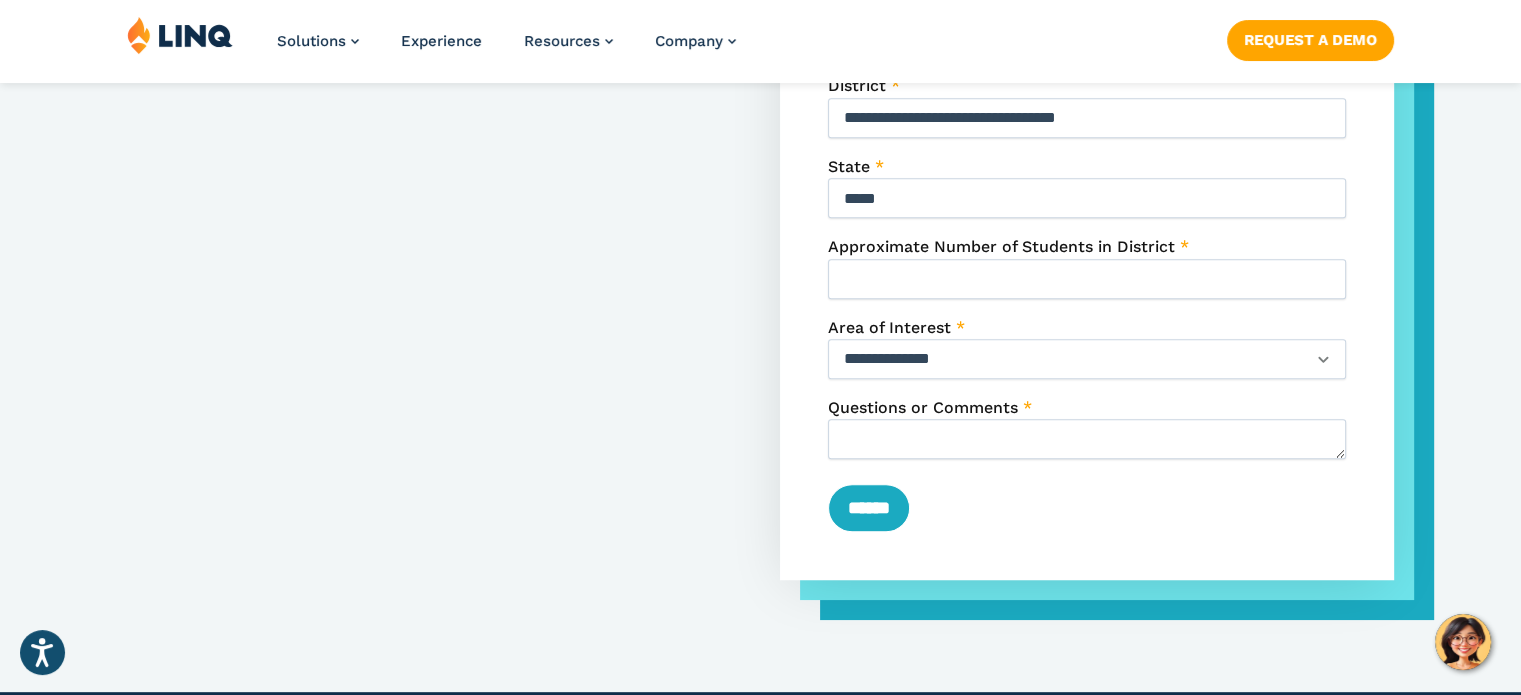 click on "Questions or Comments *" at bounding box center [1087, 439] 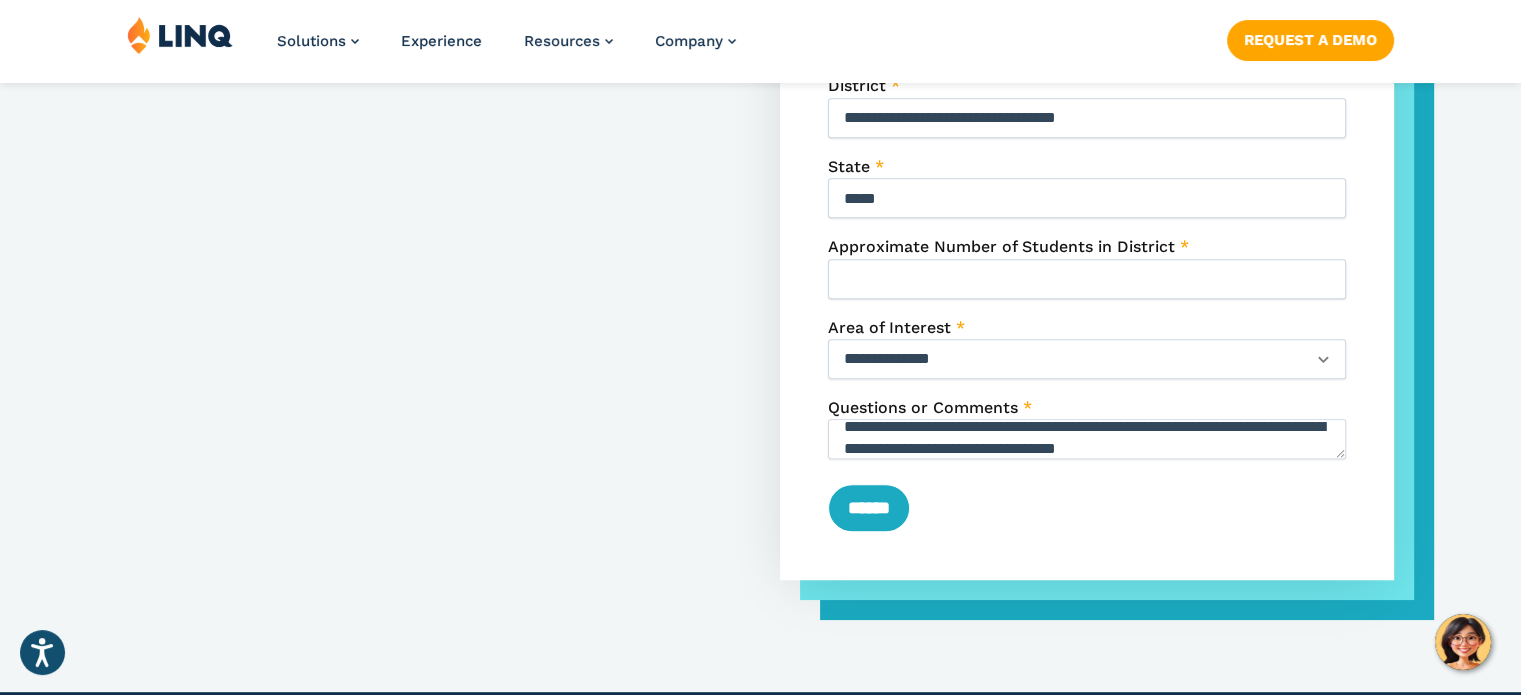 scroll, scrollTop: 25, scrollLeft: 0, axis: vertical 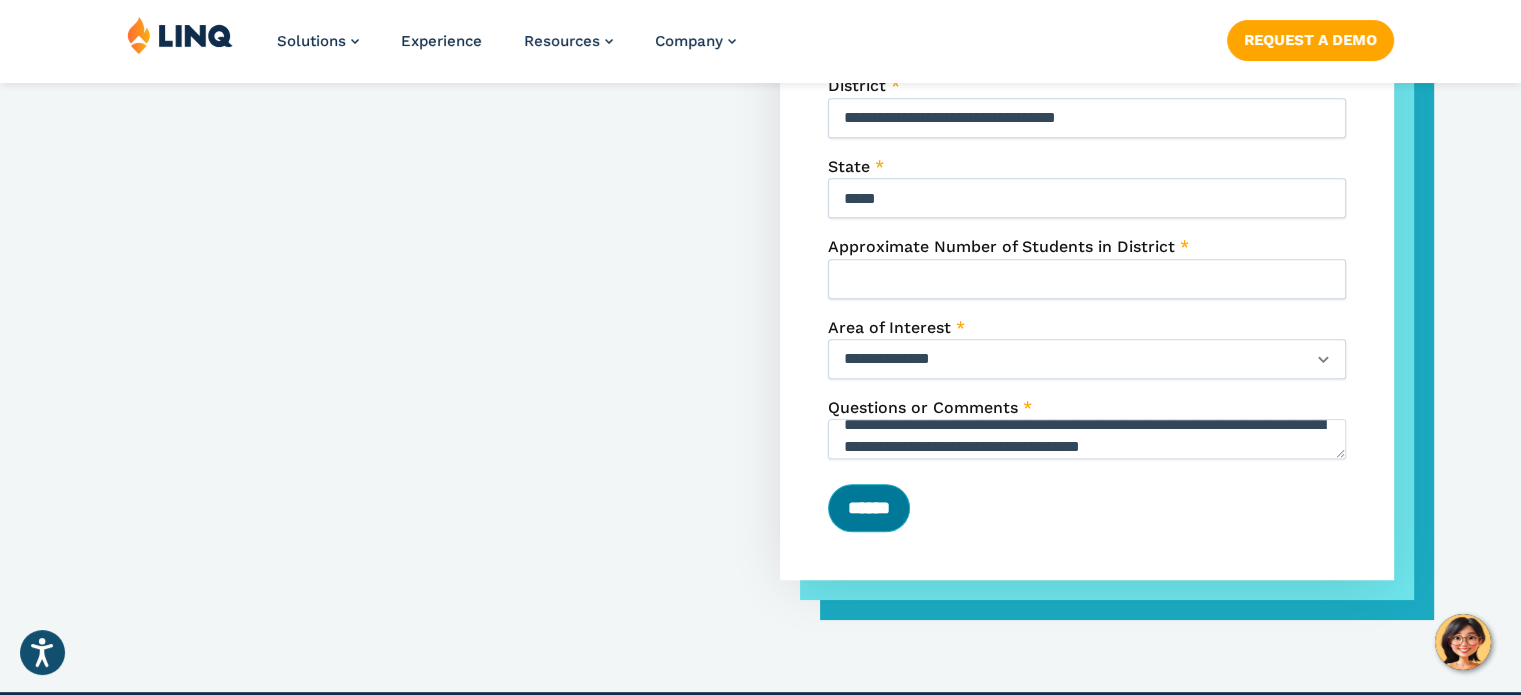 type on "**********" 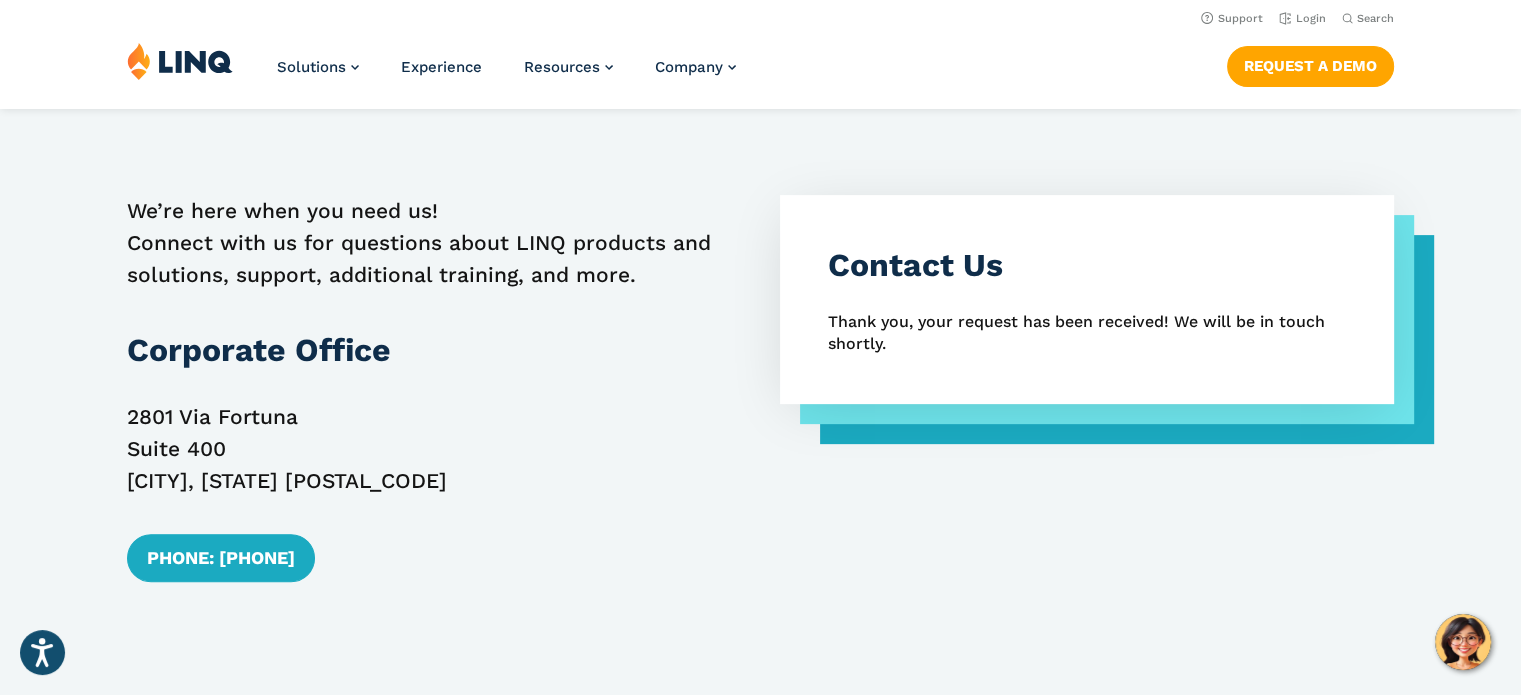 scroll, scrollTop: 438, scrollLeft: 0, axis: vertical 